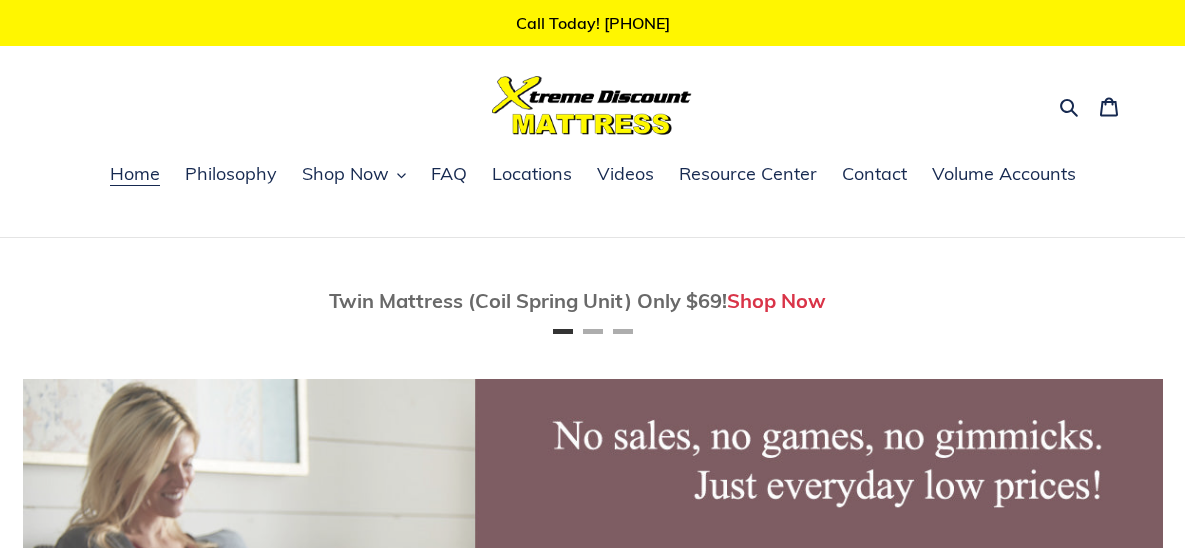 scroll, scrollTop: 0, scrollLeft: 0, axis: both 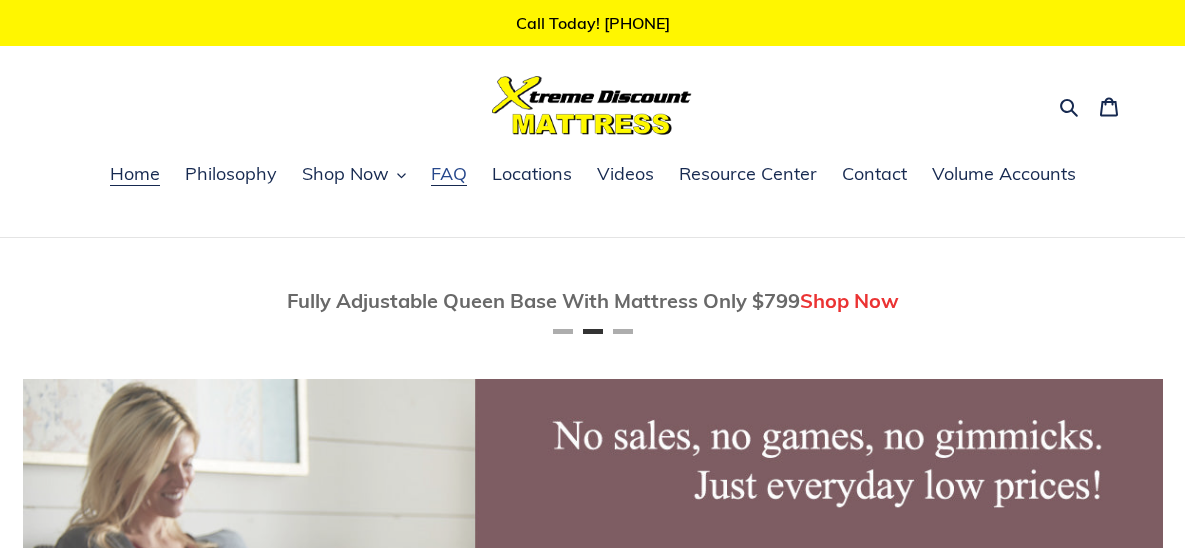 click on "FAQ" at bounding box center [449, 174] 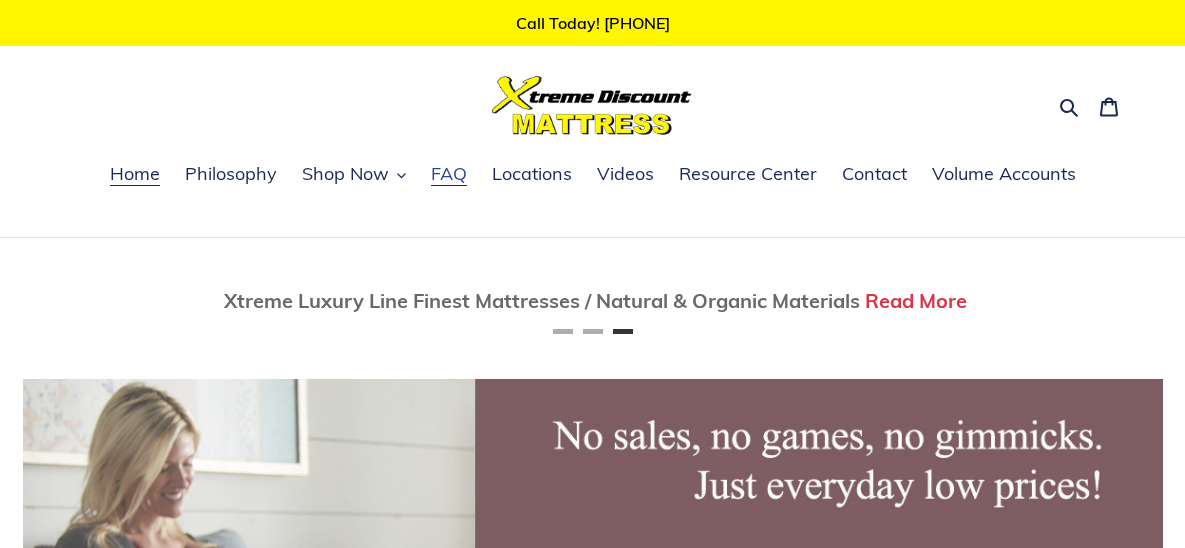 scroll, scrollTop: 0, scrollLeft: 2280, axis: horizontal 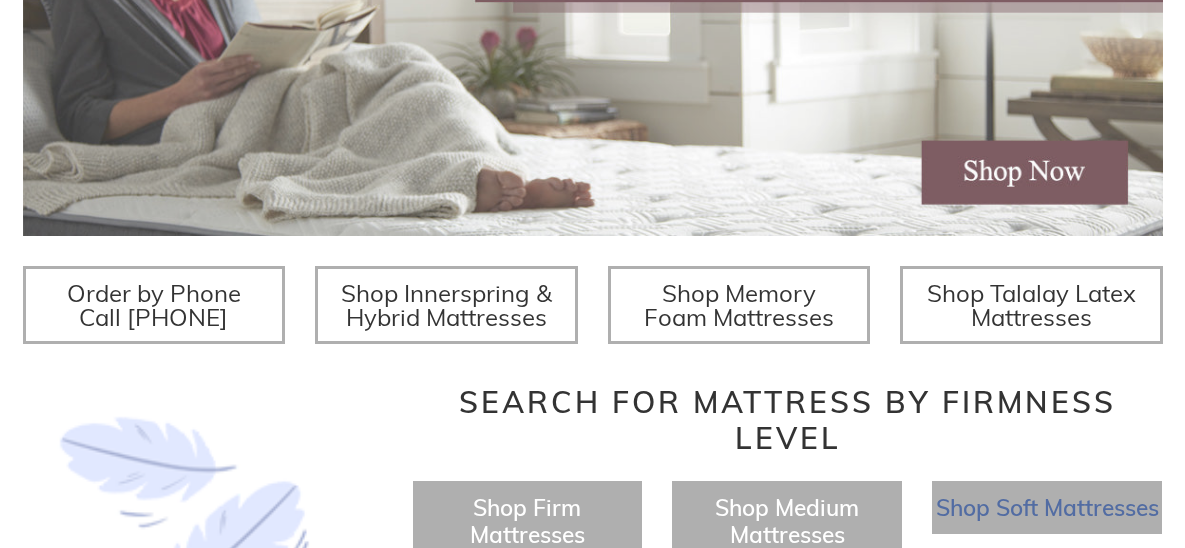 click on "Shop Soft Mattresses" at bounding box center (1047, 507) 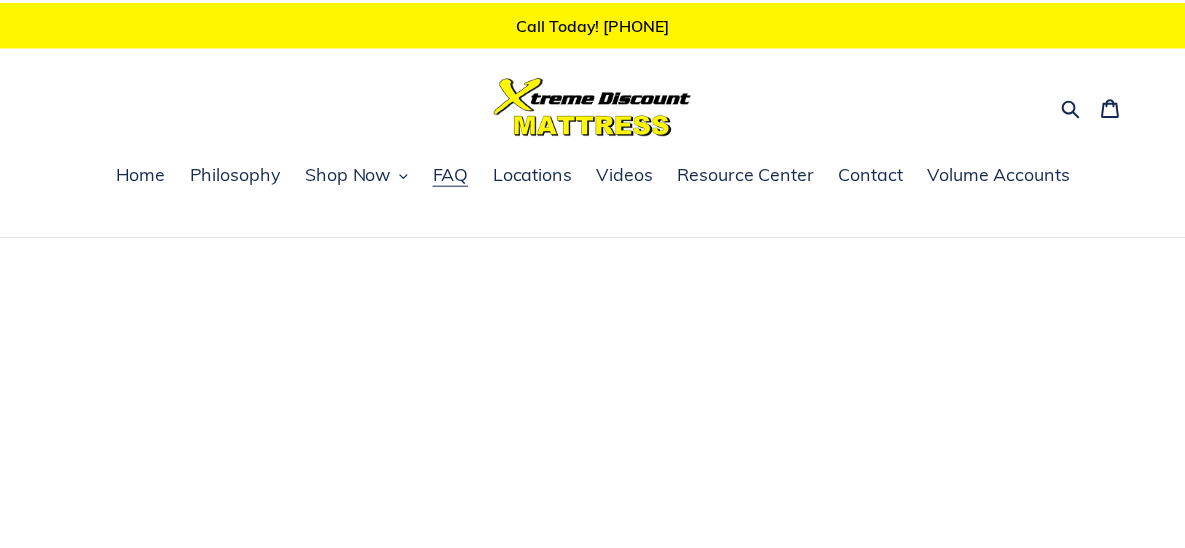 scroll, scrollTop: 0, scrollLeft: 0, axis: both 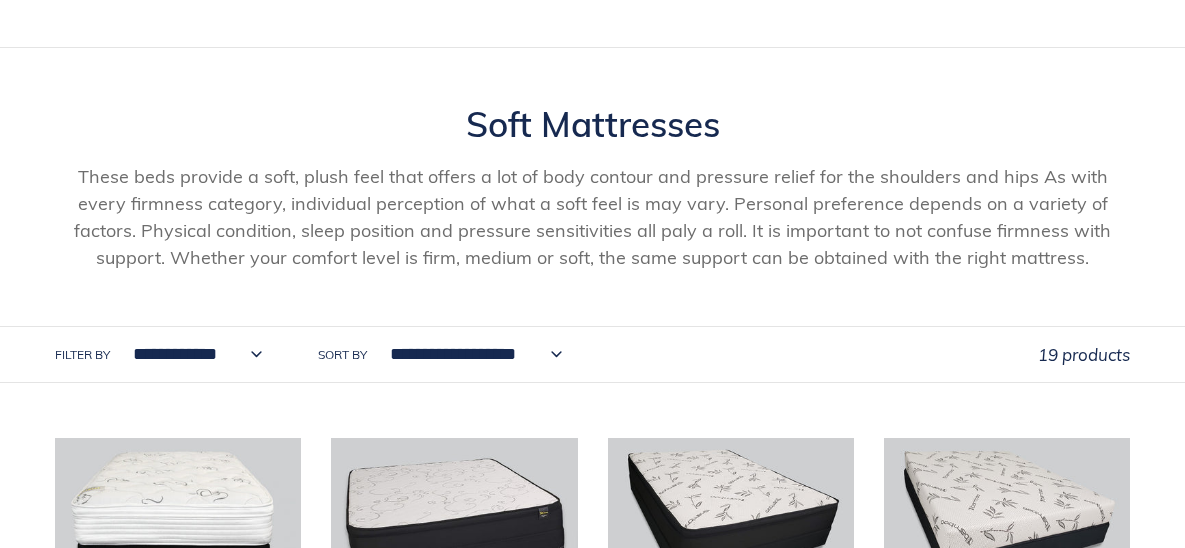 click on "**********" at bounding box center [192, 354] 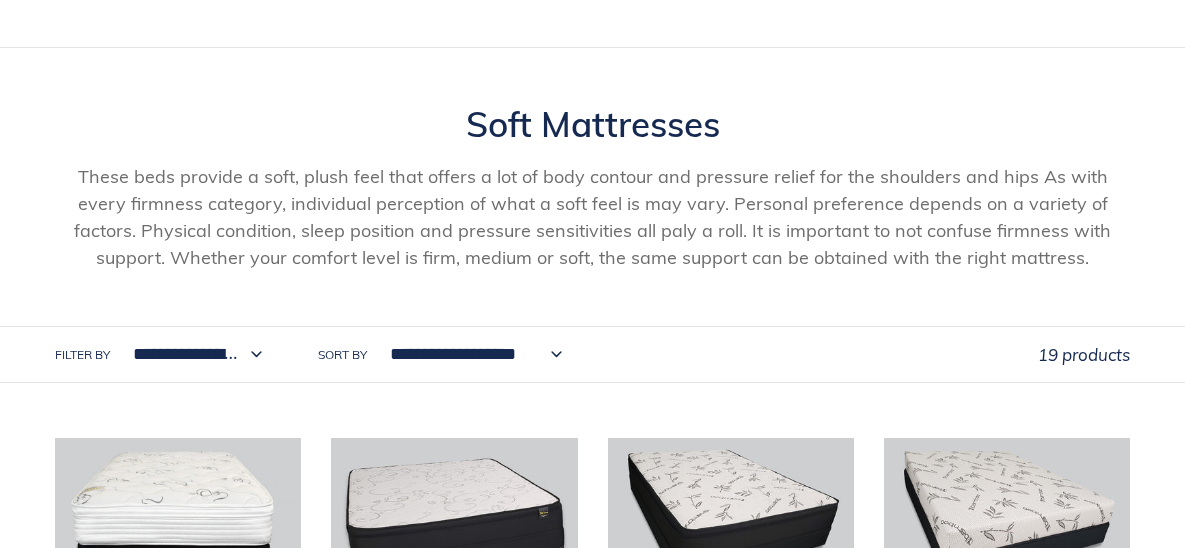click on "**********" at bounding box center [192, 354] 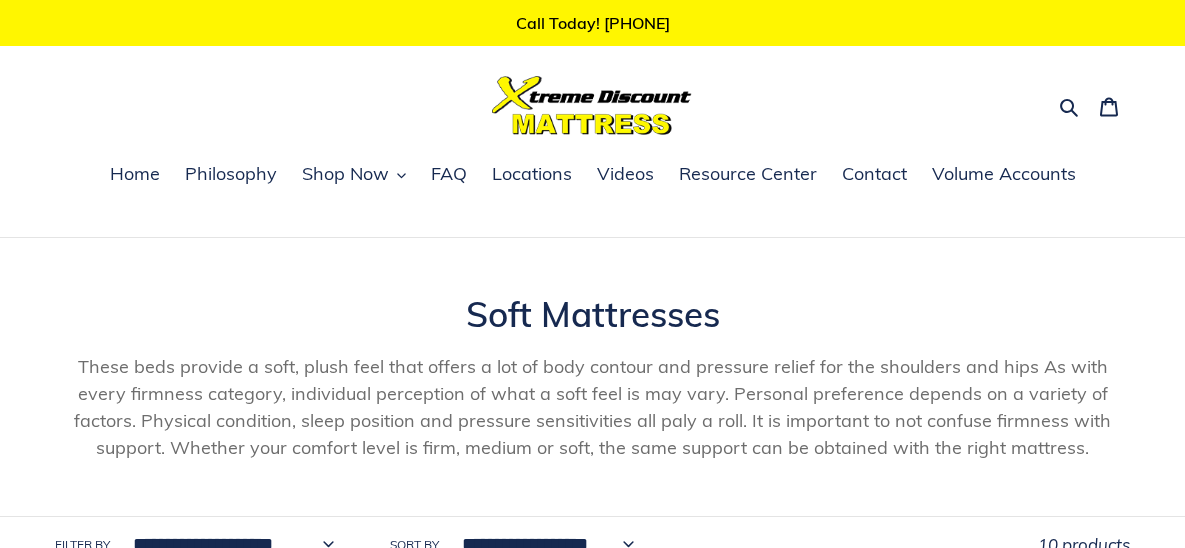 scroll, scrollTop: 0, scrollLeft: 0, axis: both 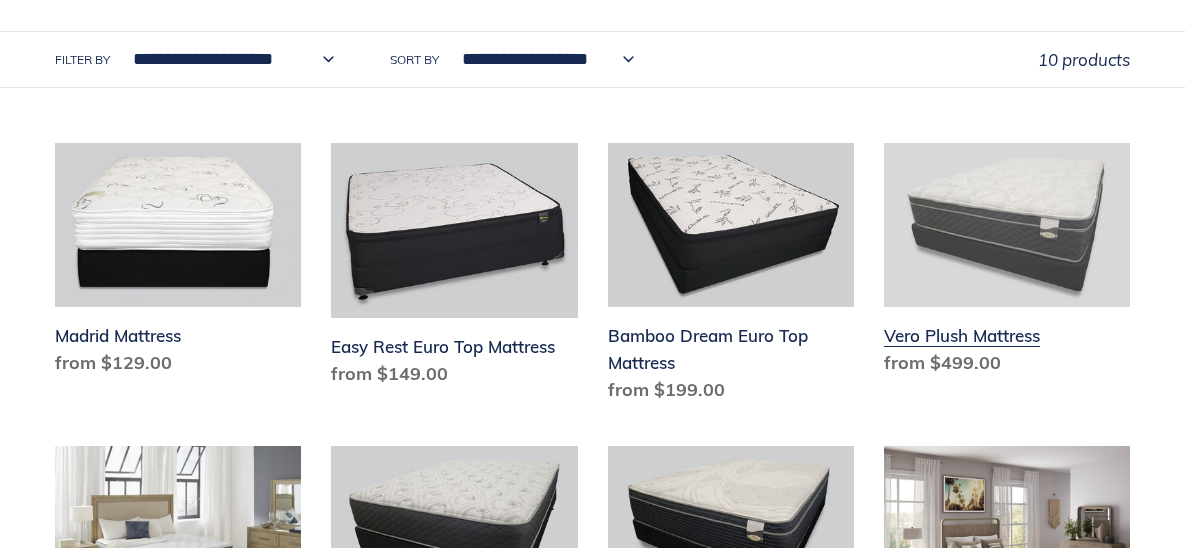 click on "Vero Plush Mattress" at bounding box center [1007, 263] 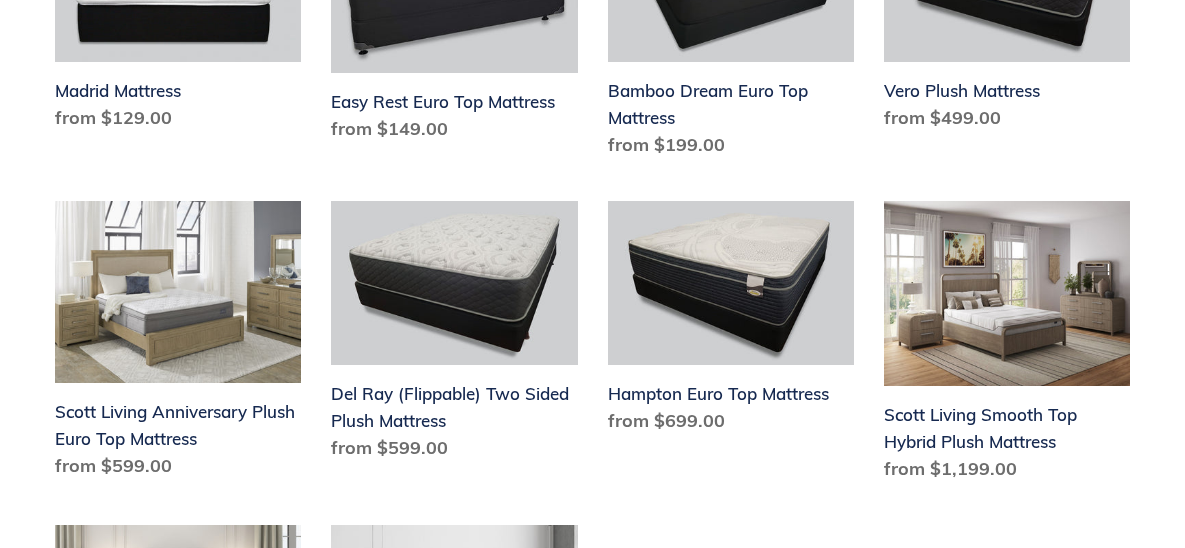 scroll, scrollTop: 728, scrollLeft: 0, axis: vertical 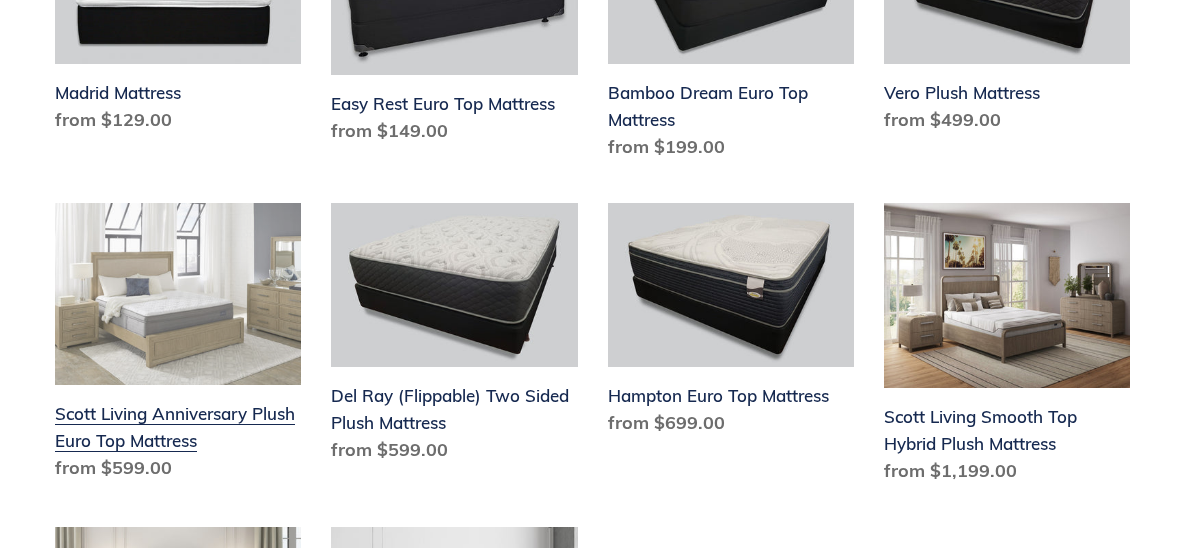 click on "Scott Living Anniversary Plush Euro Top Mattress" at bounding box center (178, 346) 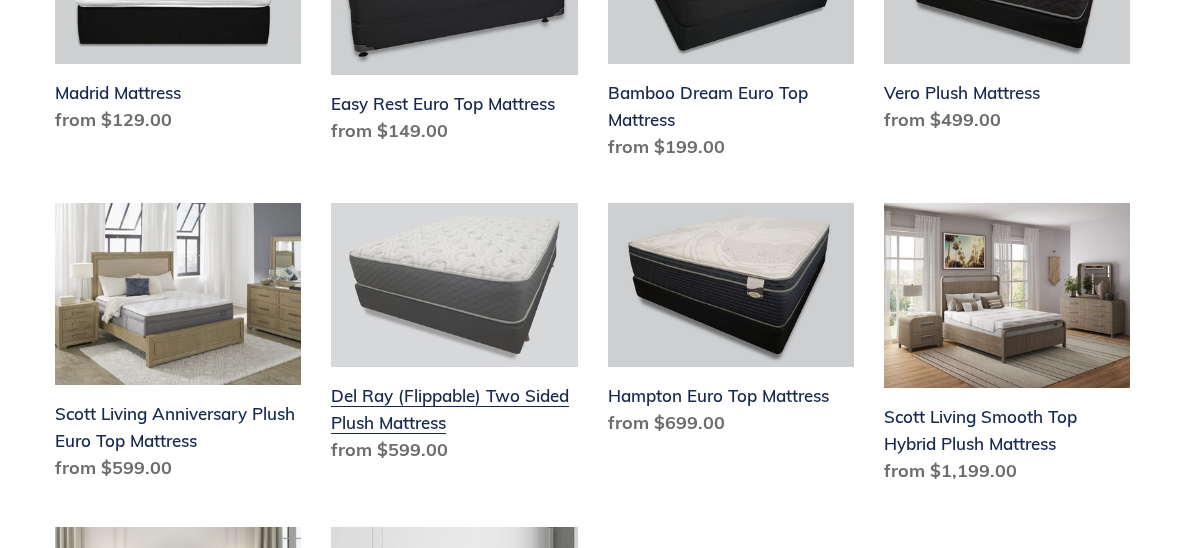 click on "Del Ray (Flippable) Two Sided Plush Mattress" at bounding box center (454, 337) 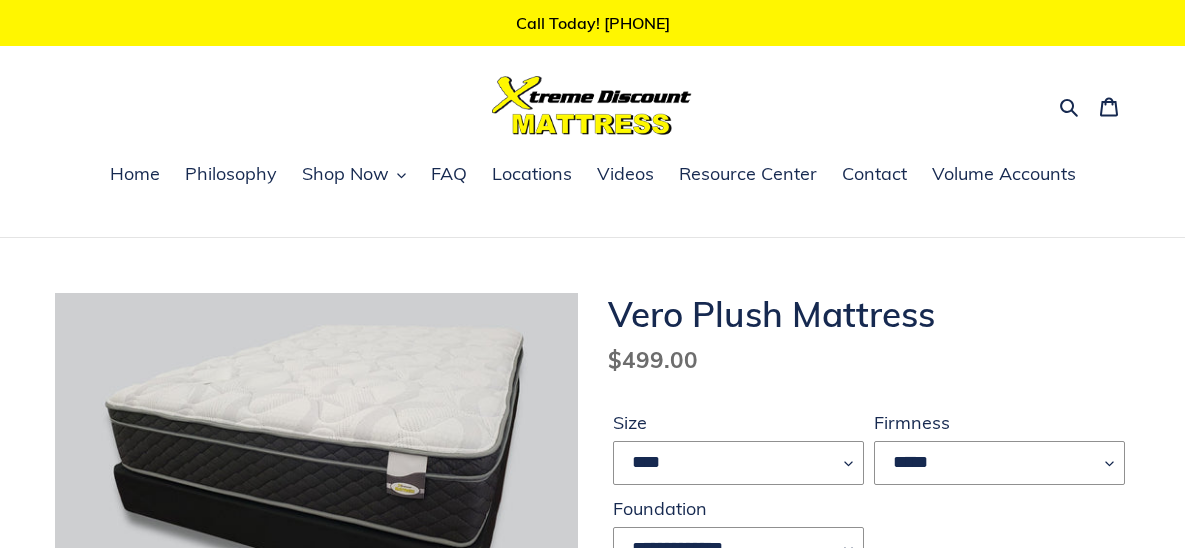 scroll, scrollTop: 0, scrollLeft: 0, axis: both 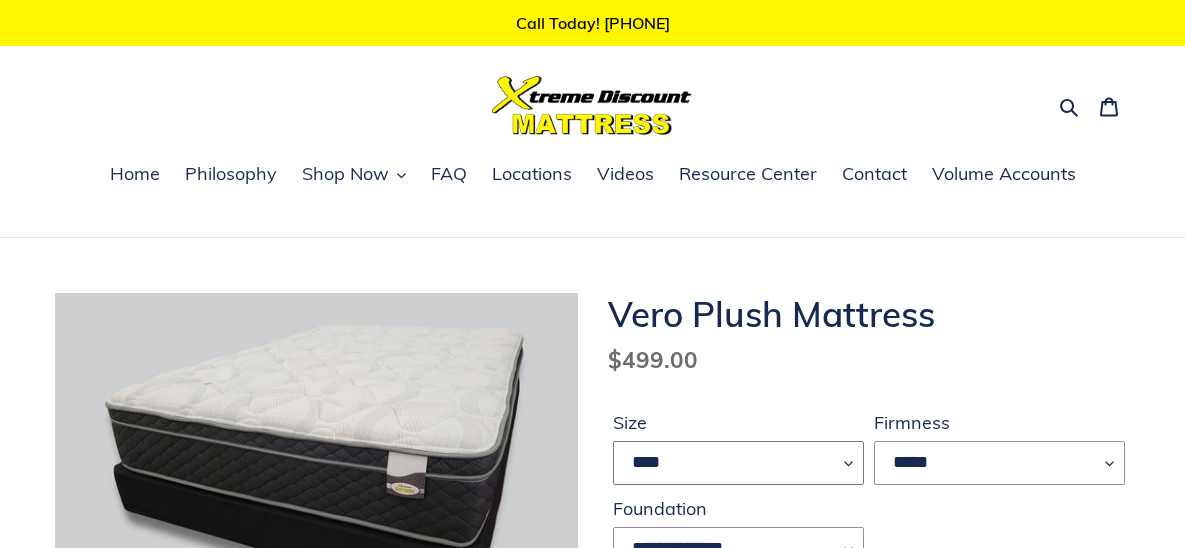 click on "**** ******* **** ***** ****" at bounding box center [738, 463] 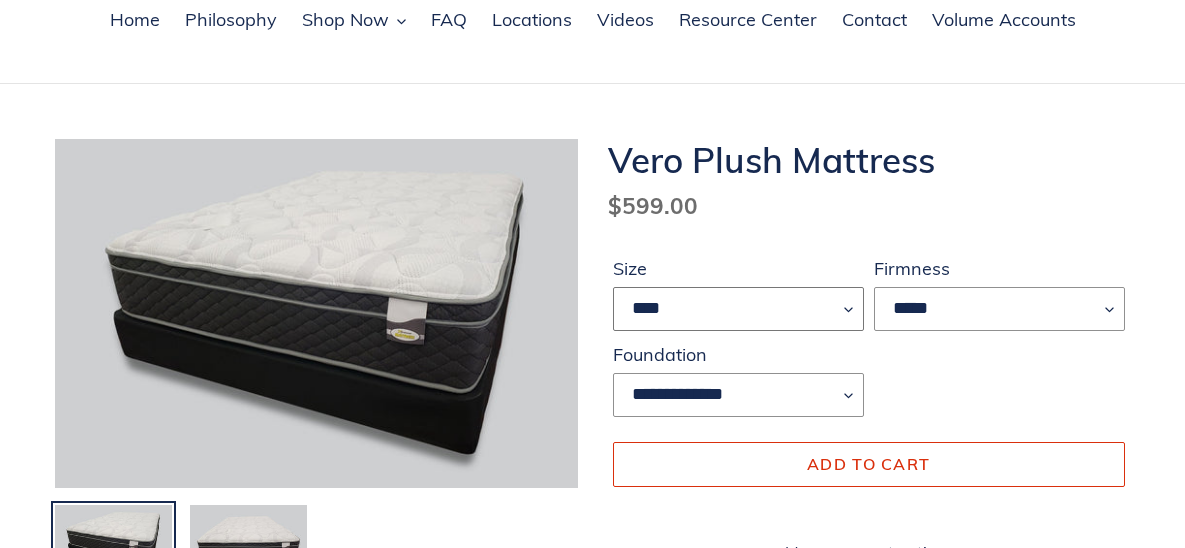 scroll, scrollTop: 160, scrollLeft: 0, axis: vertical 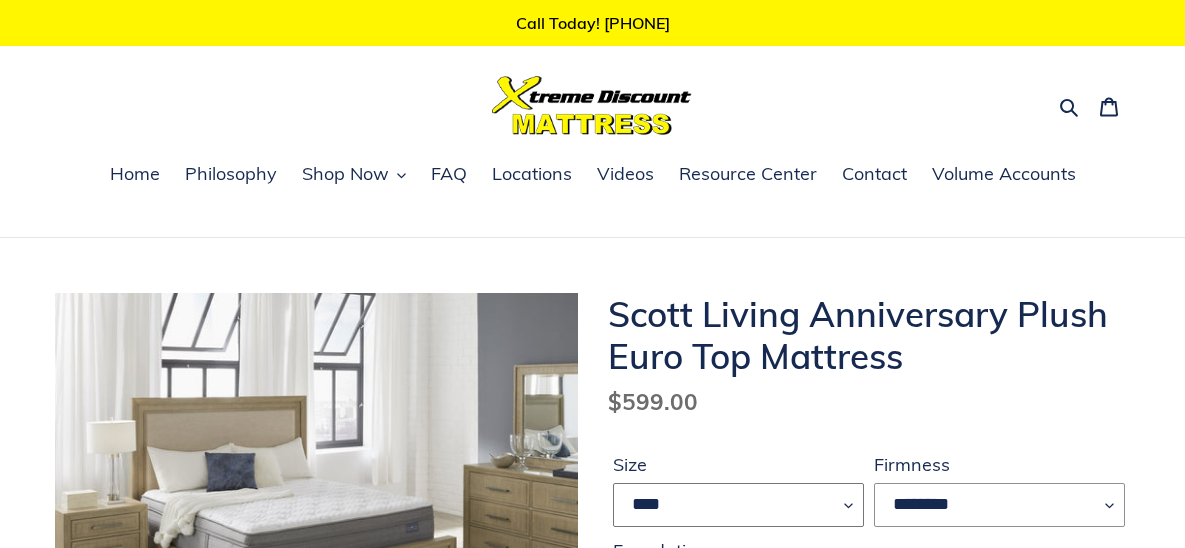 click on "**** ******* **** ***** ****" at bounding box center [738, 505] 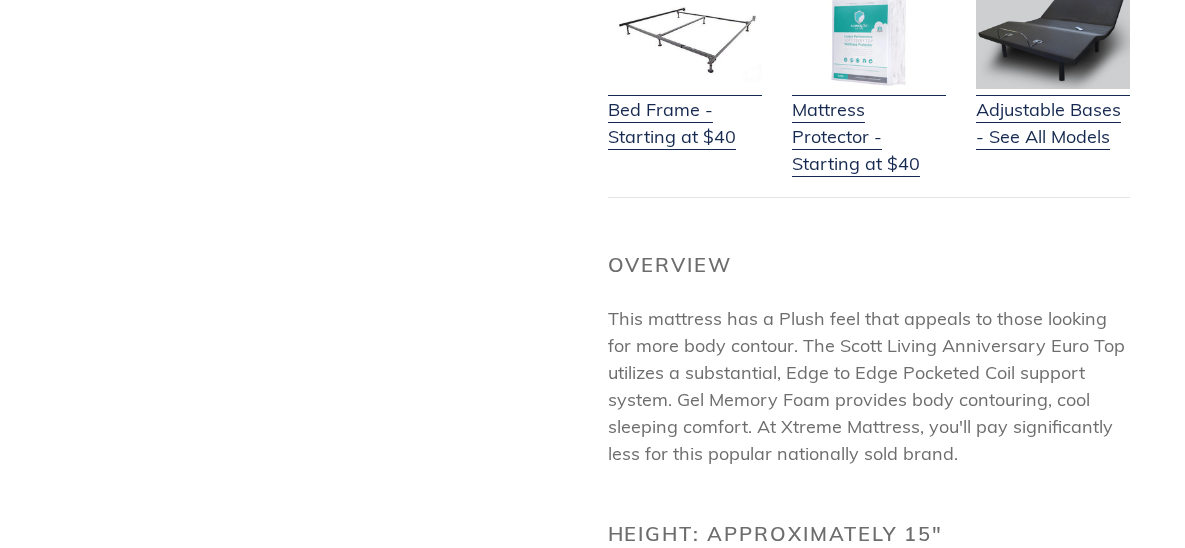 scroll, scrollTop: 849, scrollLeft: 0, axis: vertical 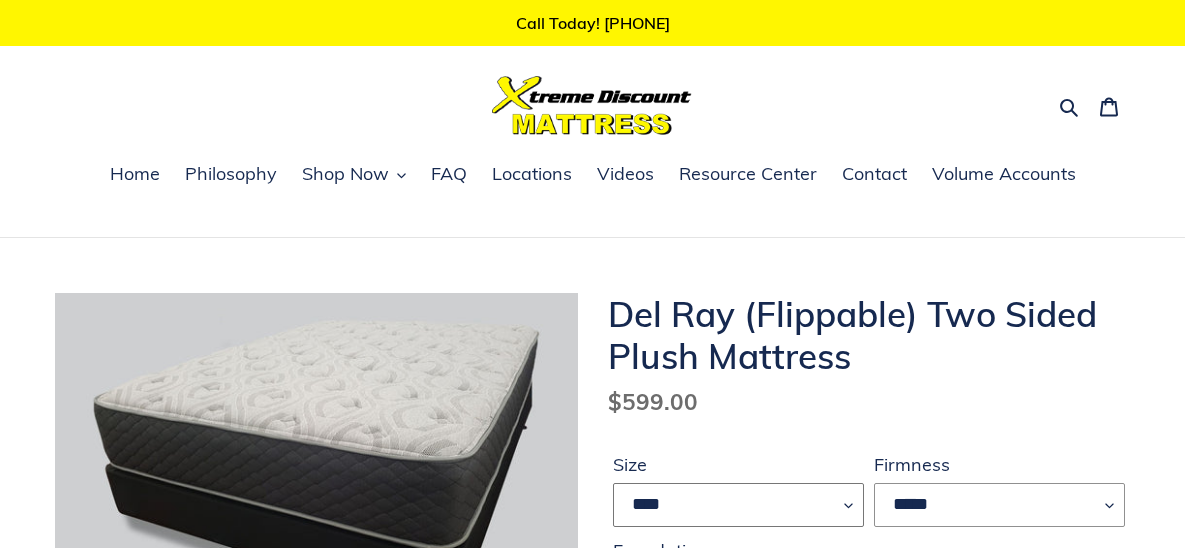 click on "**** ******* **** ***** ****" at bounding box center [738, 505] 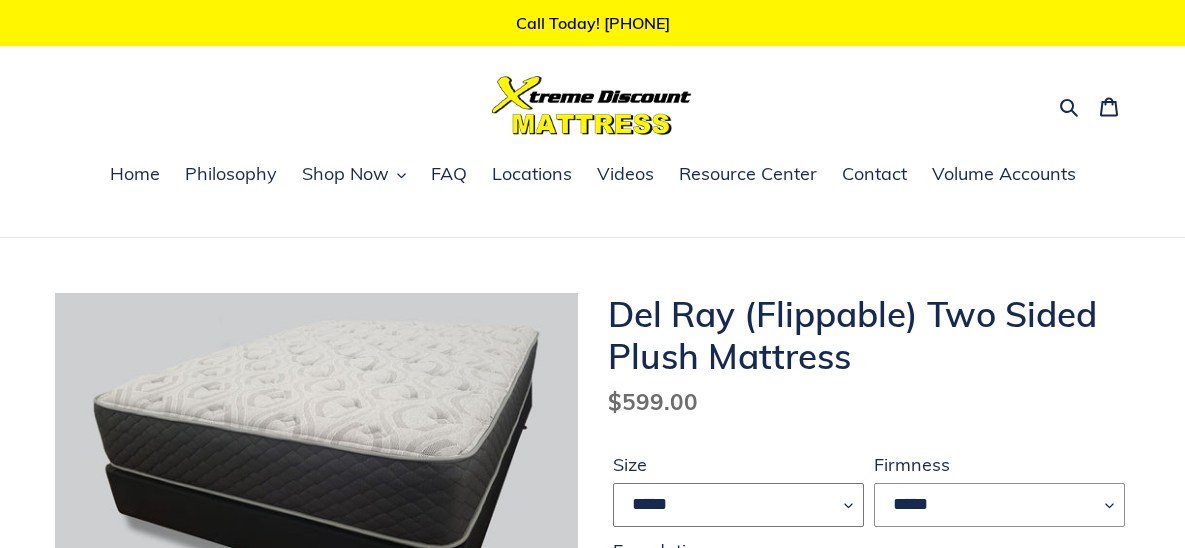 click on "**** ******* **** ***** ****" at bounding box center [738, 505] 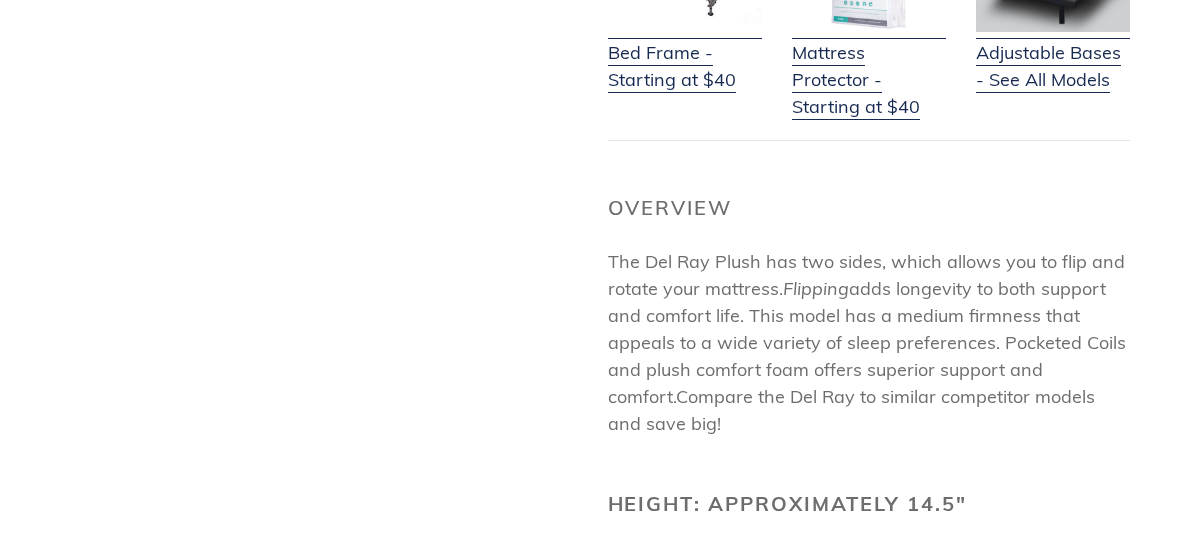 scroll, scrollTop: 912, scrollLeft: 0, axis: vertical 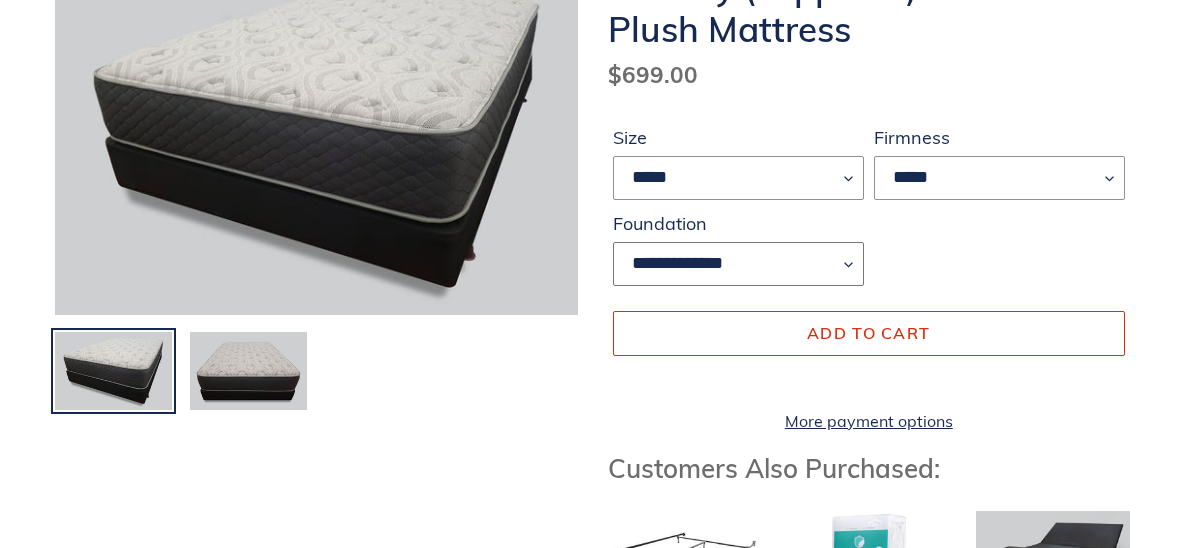 click on "**********" at bounding box center [738, 264] 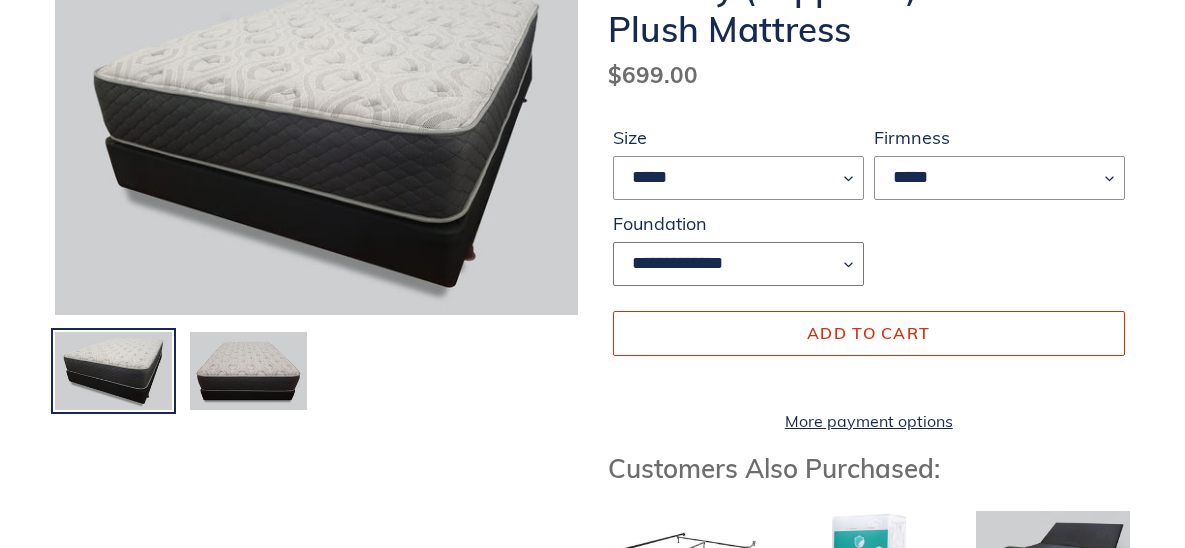 select on "**********" 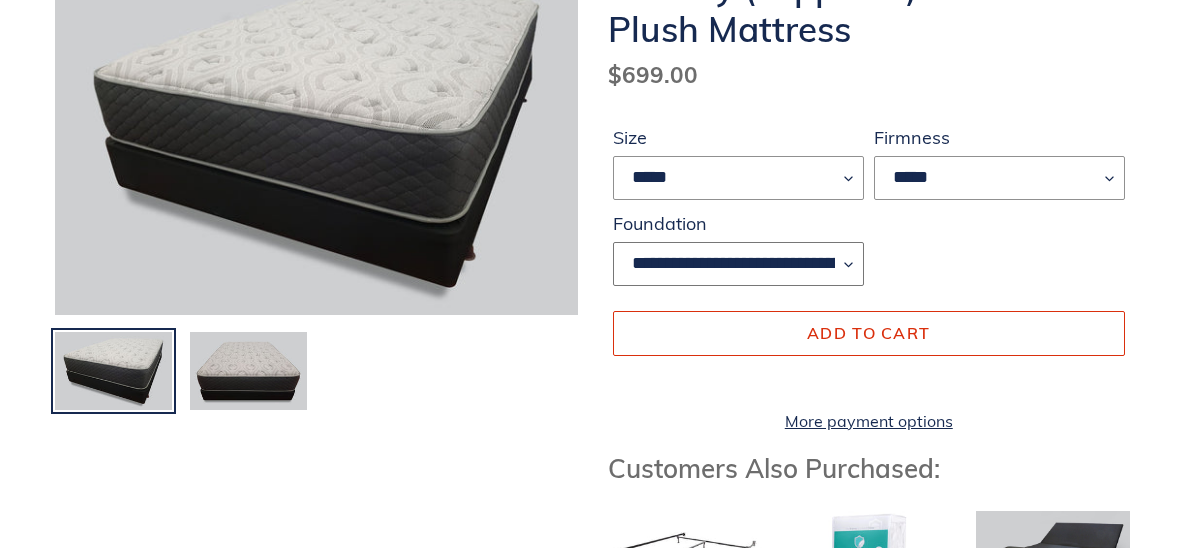 click on "**********" at bounding box center [738, 264] 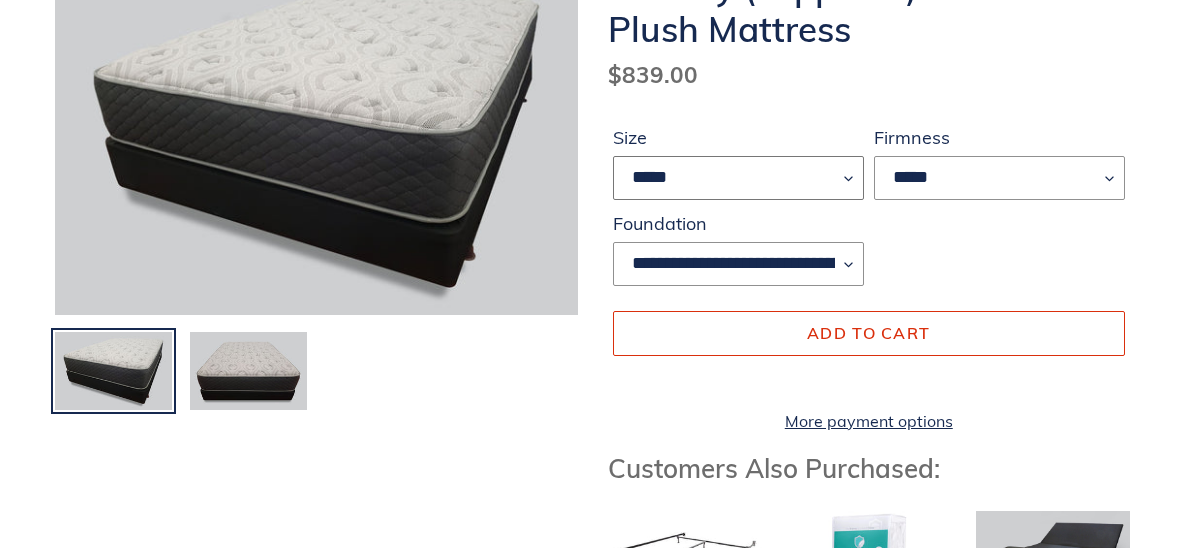 click on "**** ******* **** ***** ****" at bounding box center [738, 178] 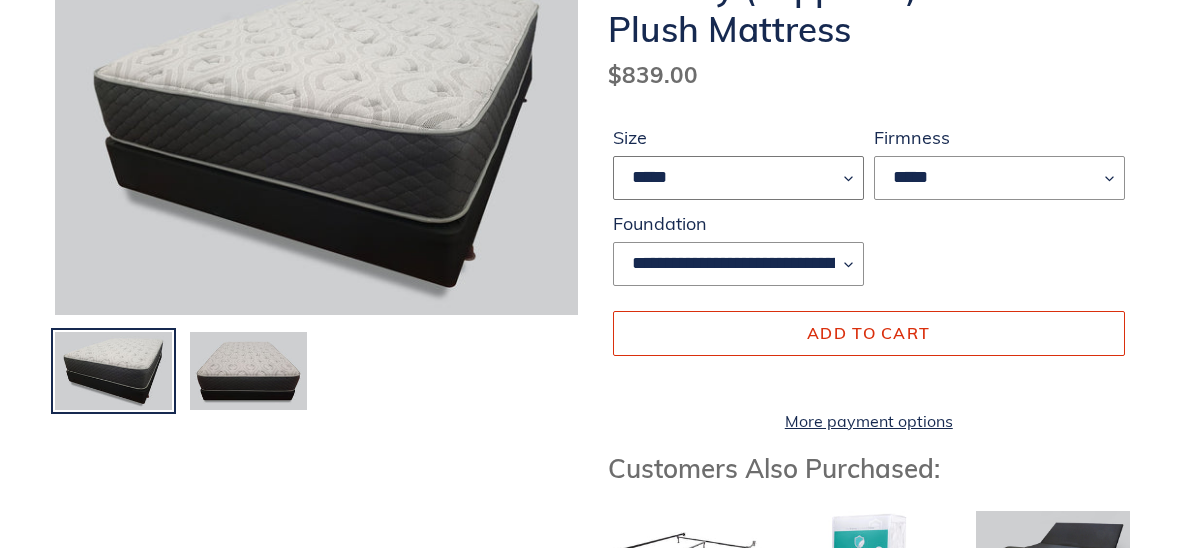 select on "****" 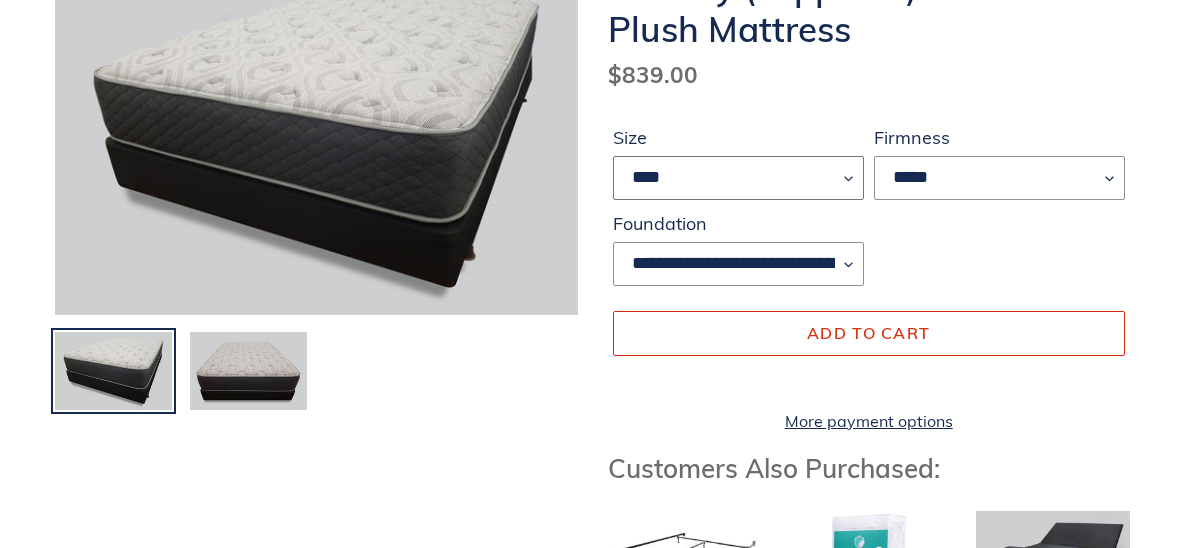 click on "**** ******* **** ***** ****" at bounding box center (738, 178) 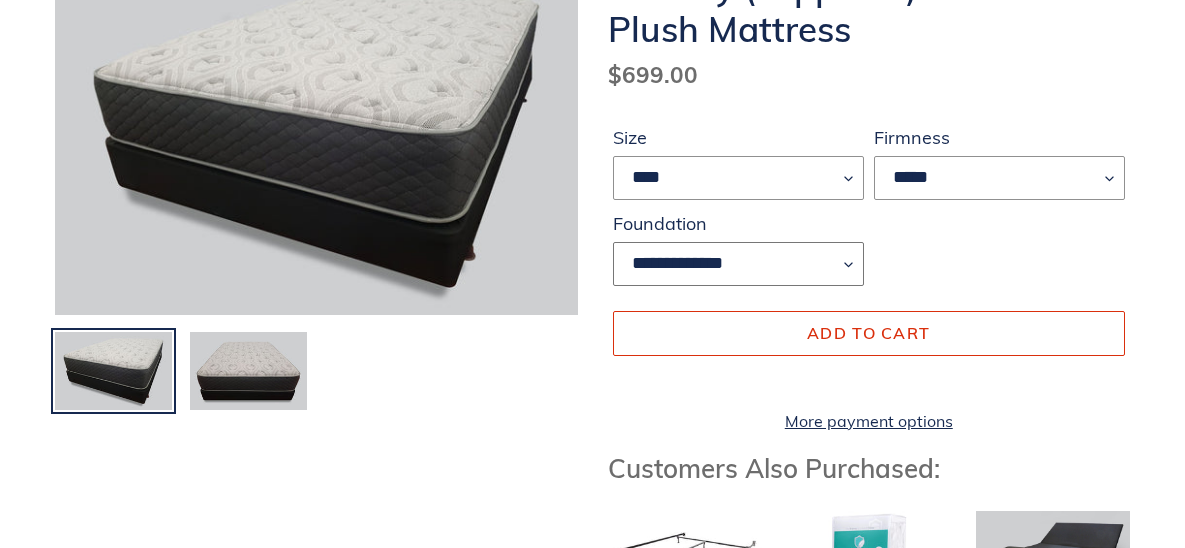 click on "**********" at bounding box center (738, 264) 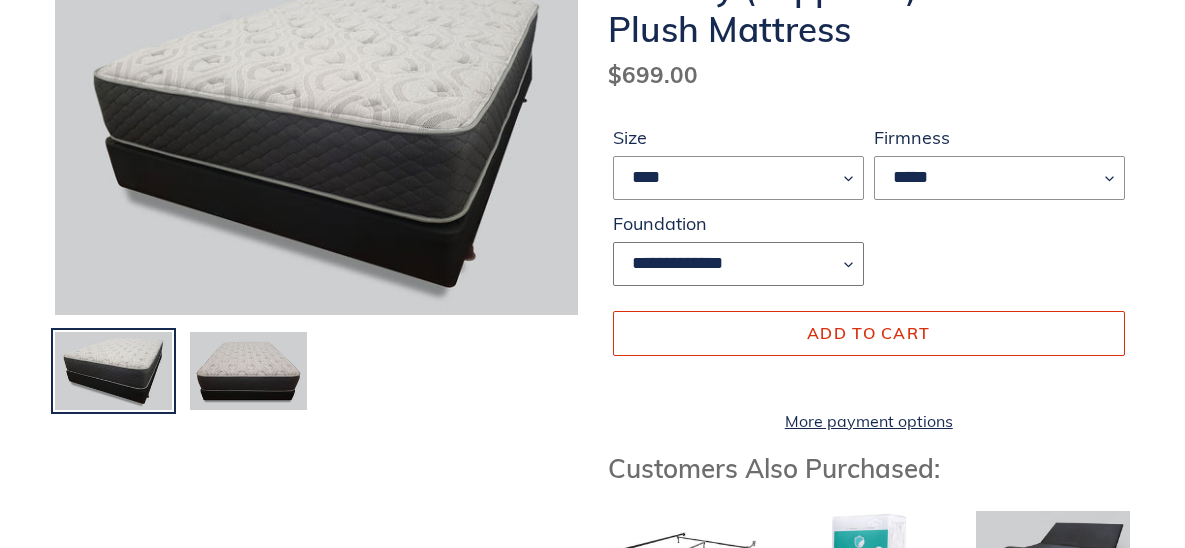 select on "**********" 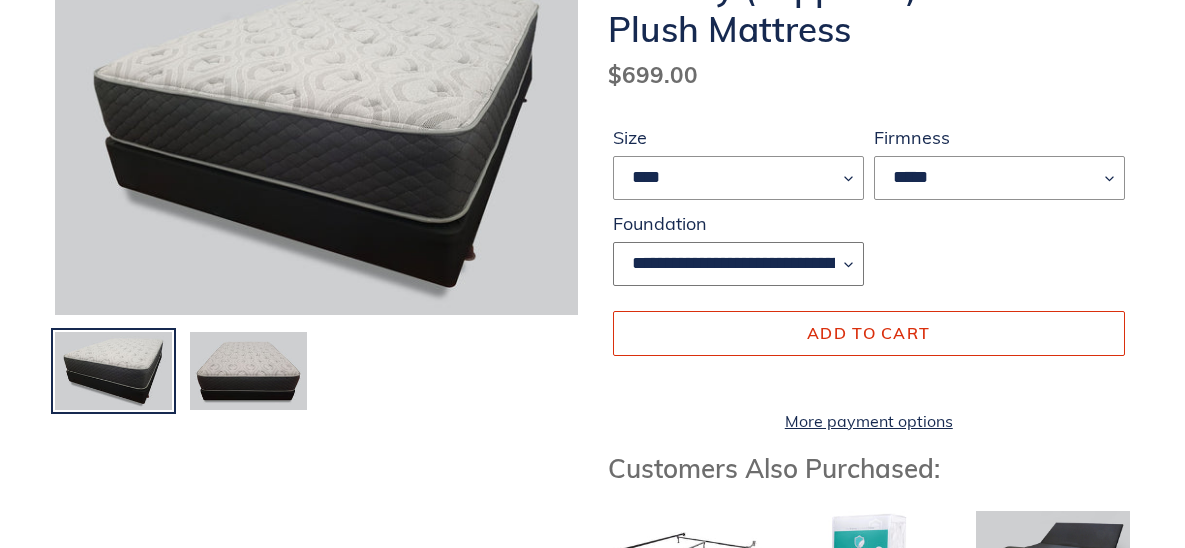 click on "**********" at bounding box center (738, 264) 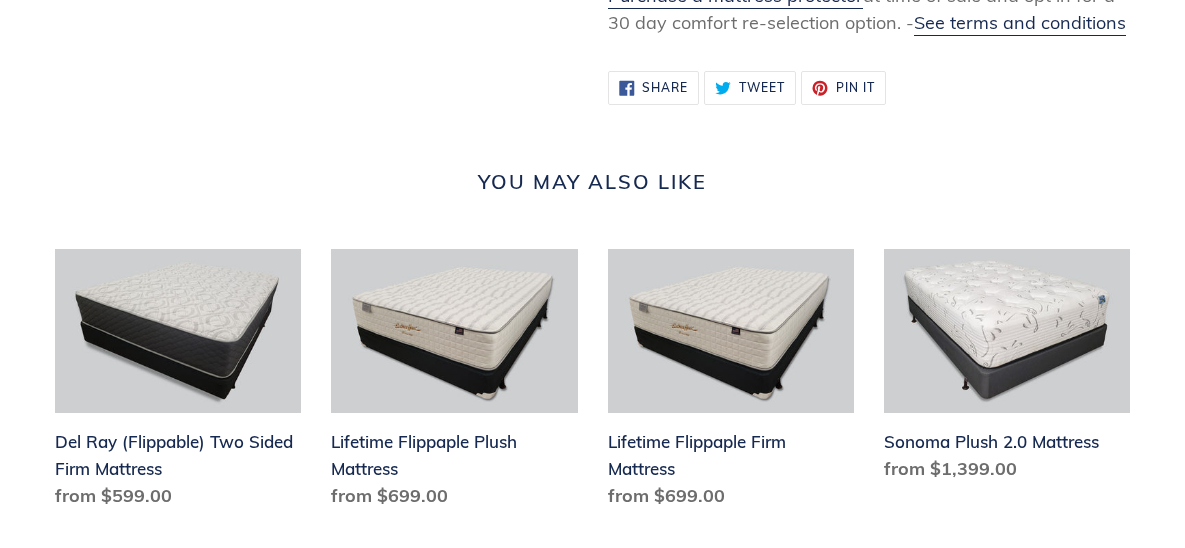 scroll, scrollTop: 2424, scrollLeft: 0, axis: vertical 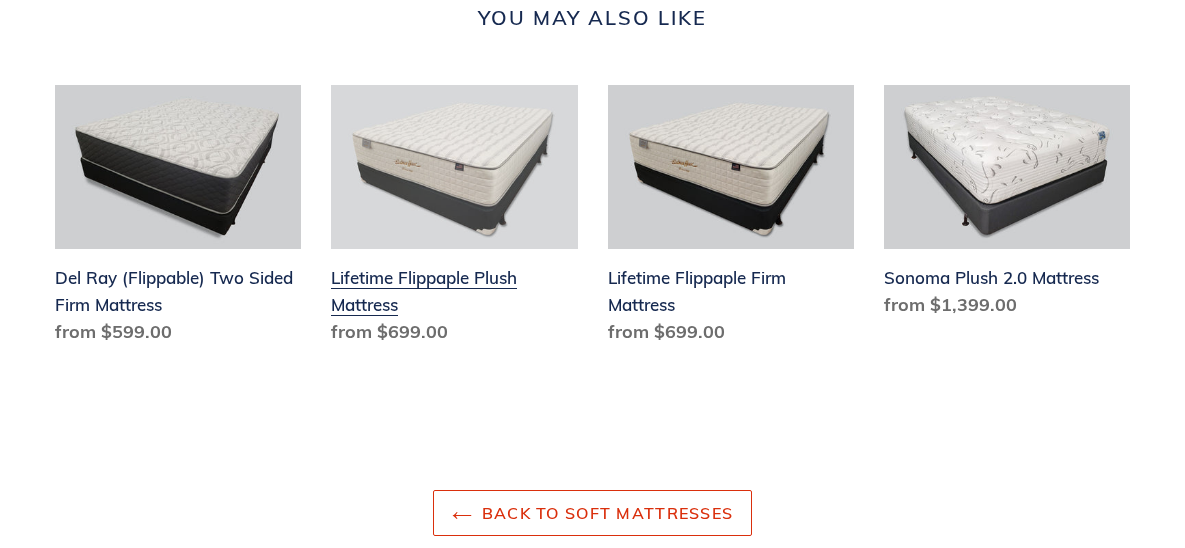 click on "Lifetime Flippaple Plush Mattress" at bounding box center [454, 219] 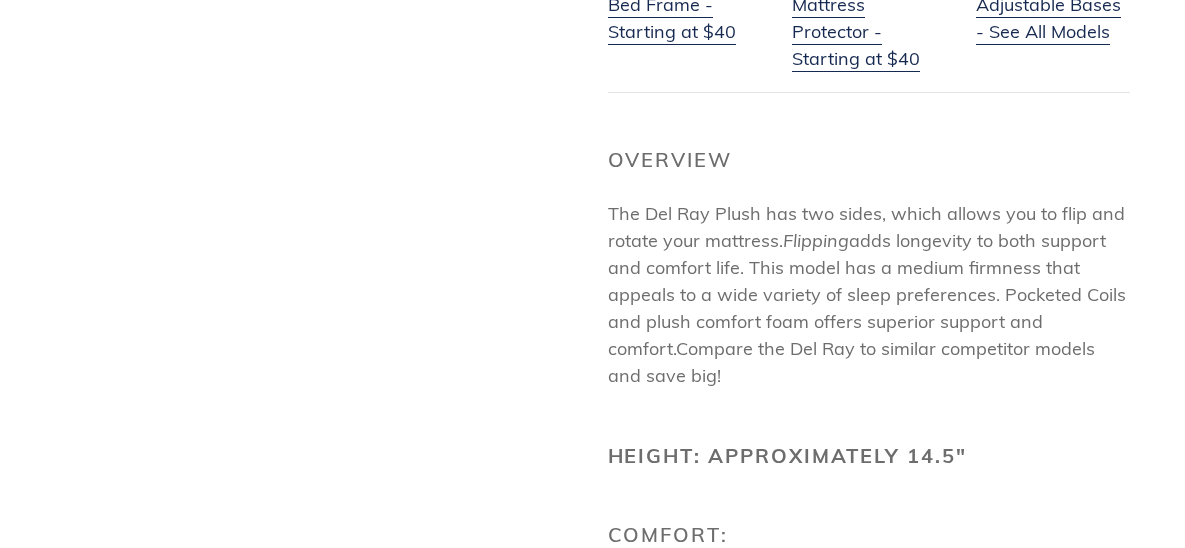 scroll, scrollTop: 954, scrollLeft: 0, axis: vertical 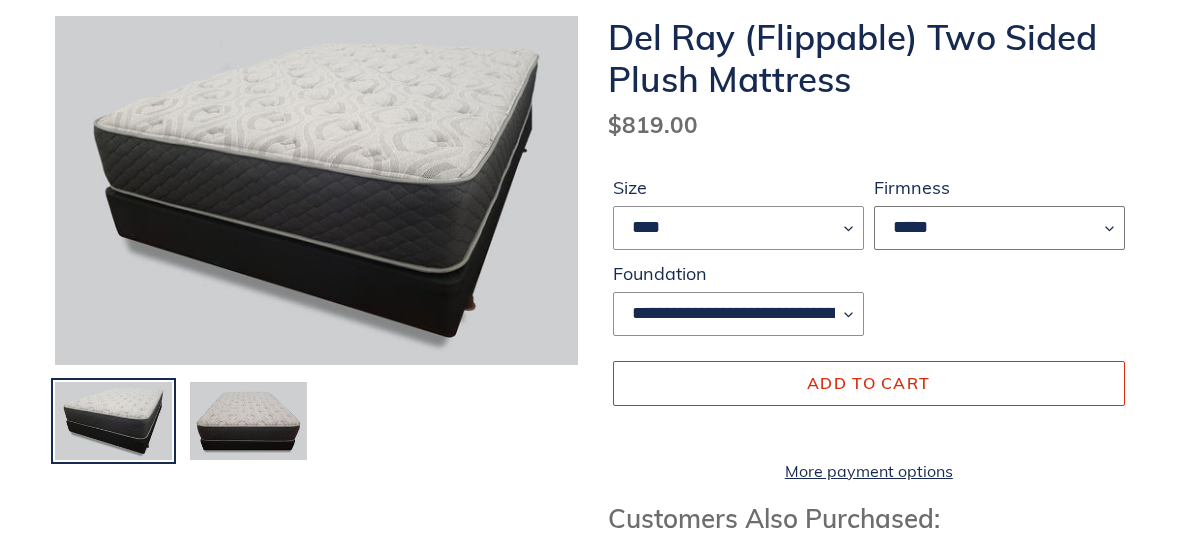 click on "*****" at bounding box center [999, 228] 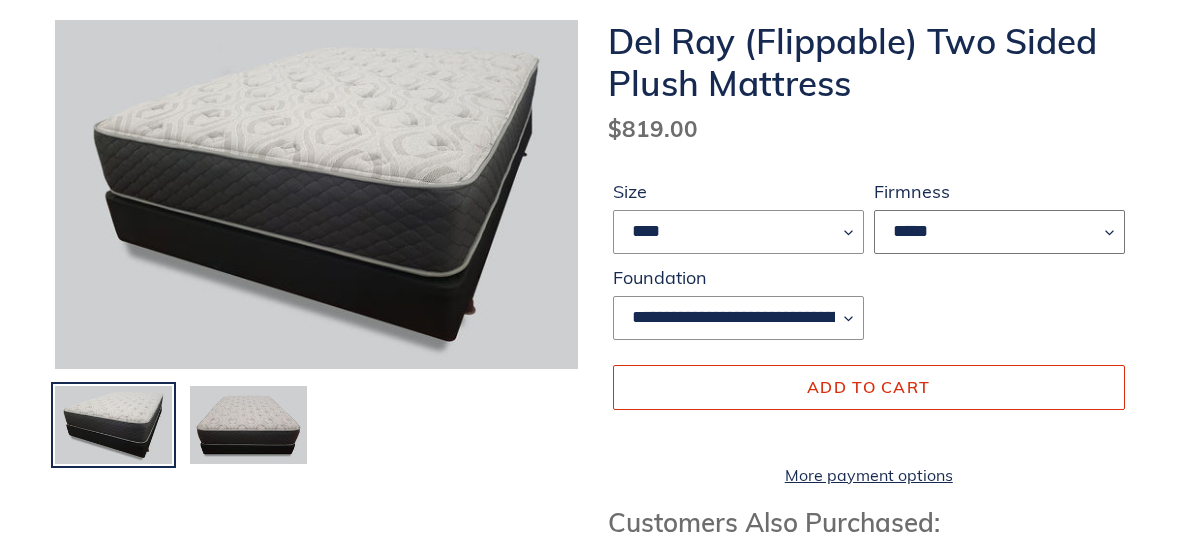 scroll, scrollTop: 0, scrollLeft: 0, axis: both 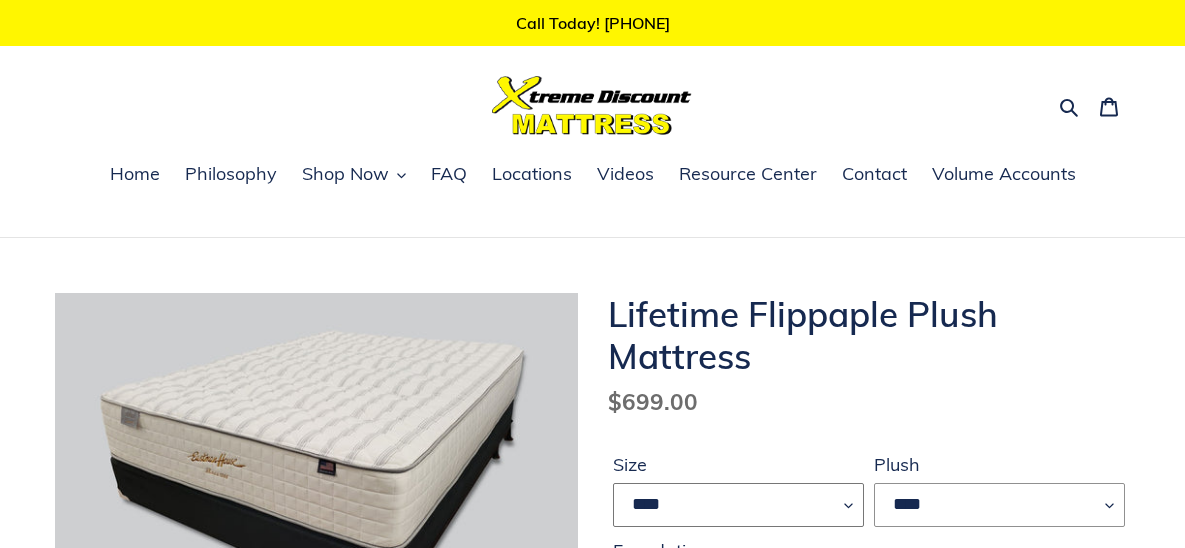 click on "**** ******* **** ***** ****" at bounding box center (738, 505) 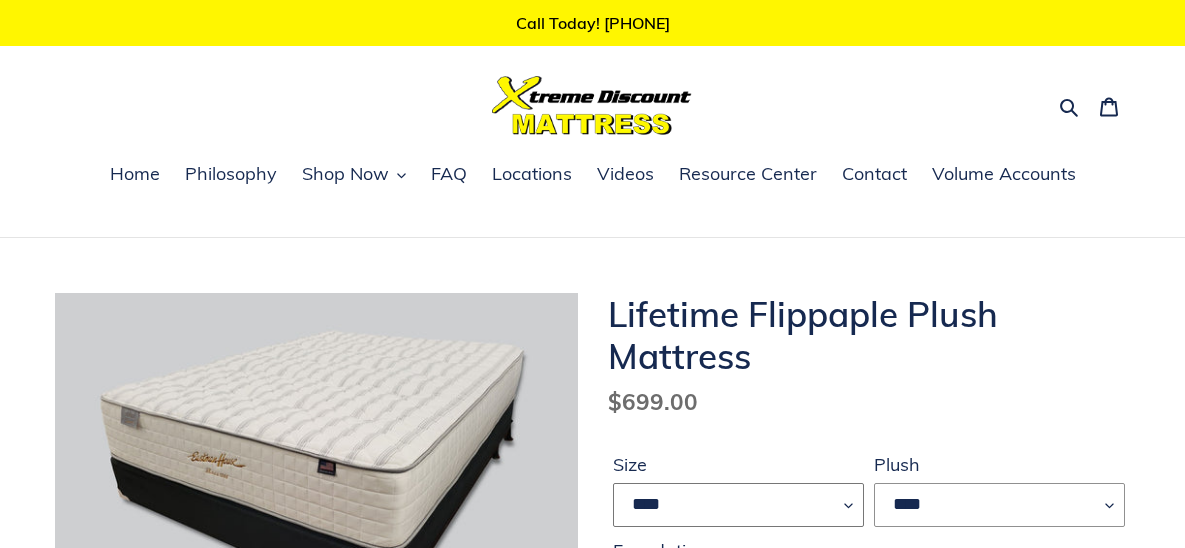 select on "****" 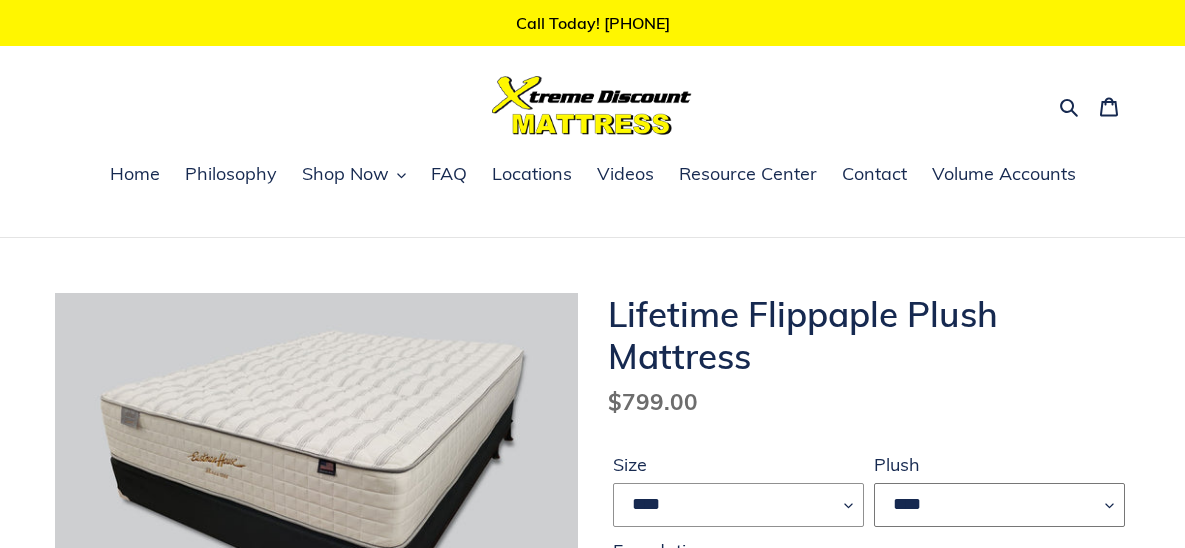 click on "****" at bounding box center (999, 505) 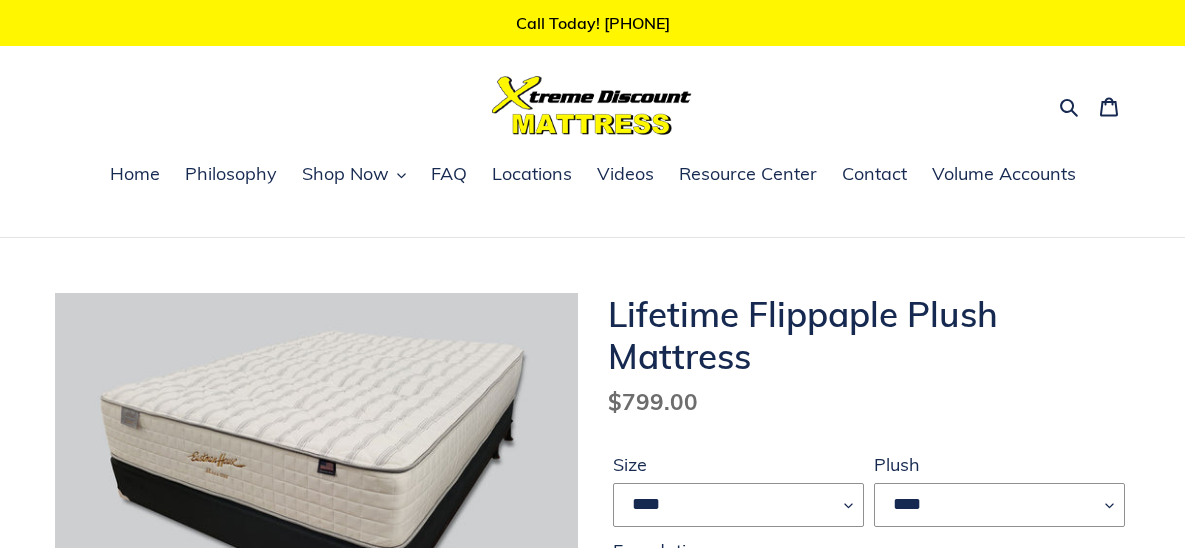 drag, startPoint x: 1178, startPoint y: 95, endPoint x: 1179, endPoint y: 106, distance: 11.045361 